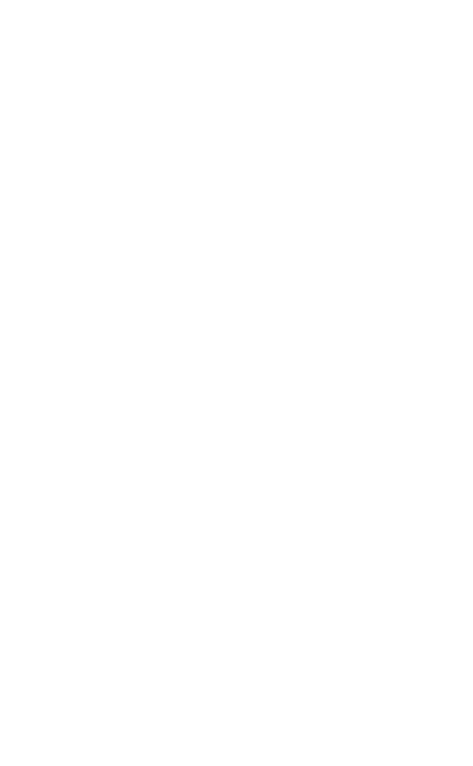 scroll, scrollTop: 0, scrollLeft: 0, axis: both 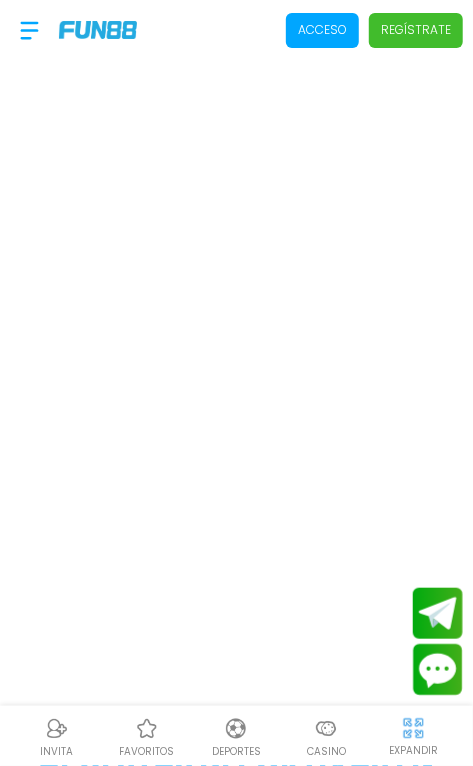 click on "Casino" at bounding box center [326, 751] 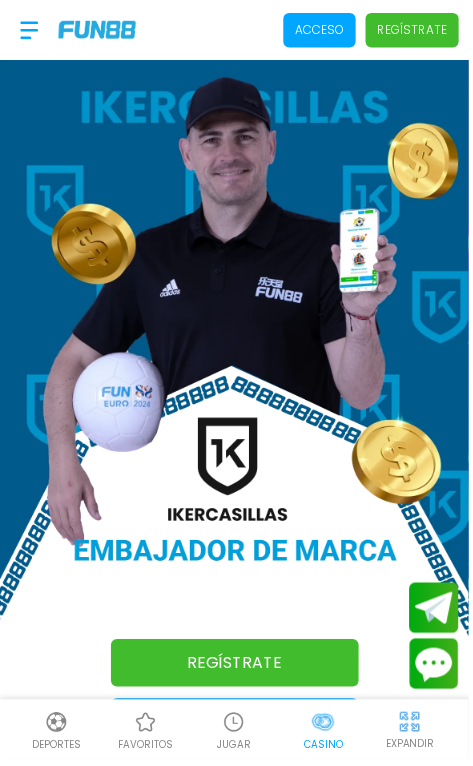 scroll, scrollTop: 95, scrollLeft: 0, axis: vertical 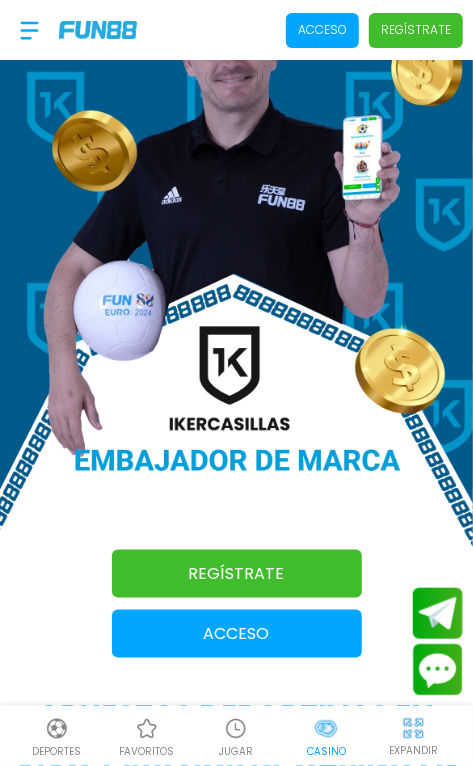 click on "Acceso" at bounding box center (237, 634) 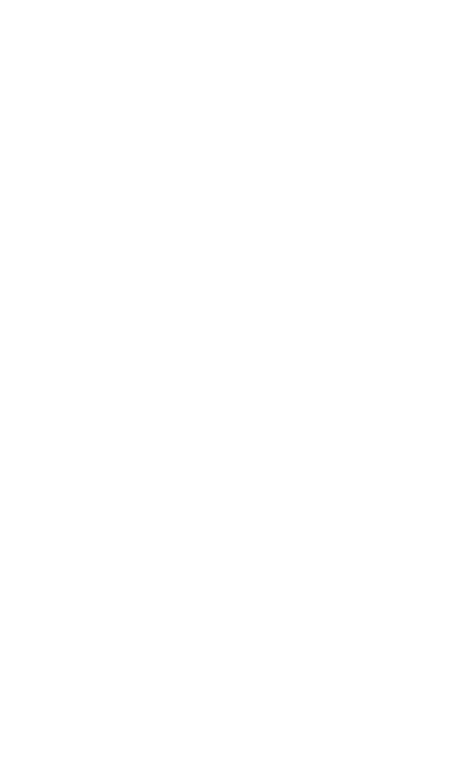 scroll, scrollTop: 0, scrollLeft: 0, axis: both 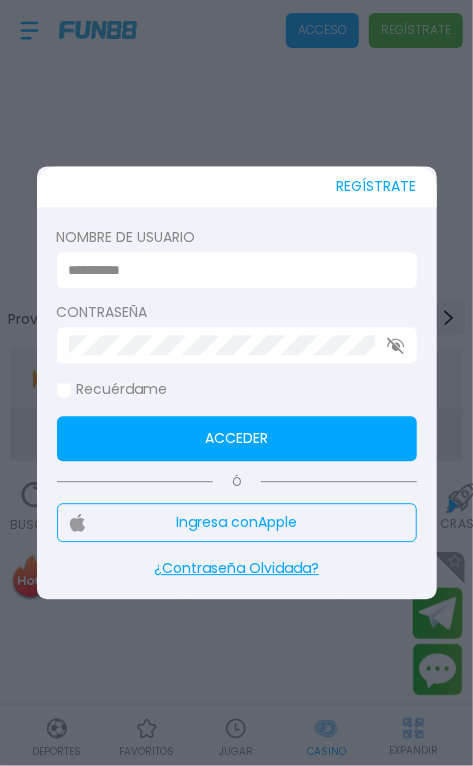 click at bounding box center [231, 270] 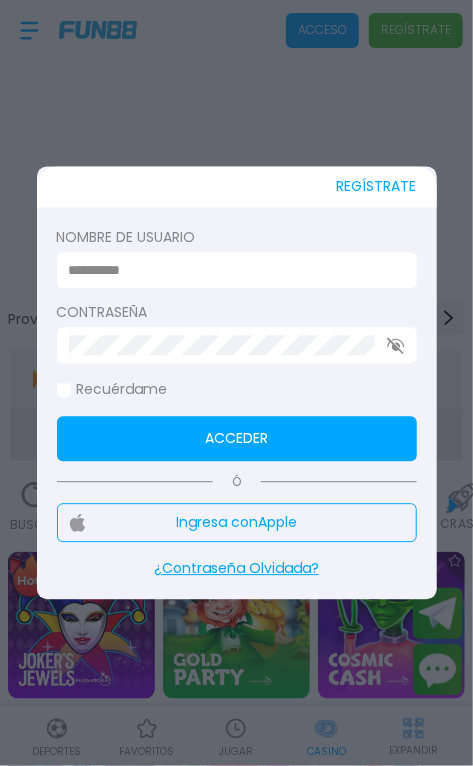 type on "**********" 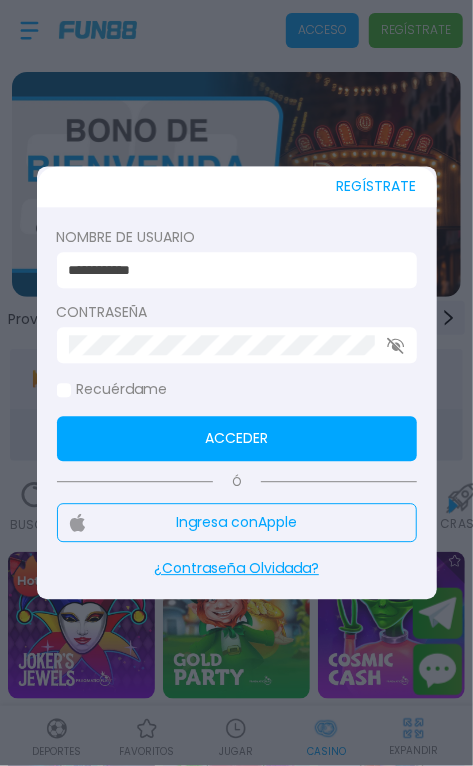 click on "Acceder" at bounding box center [237, 439] 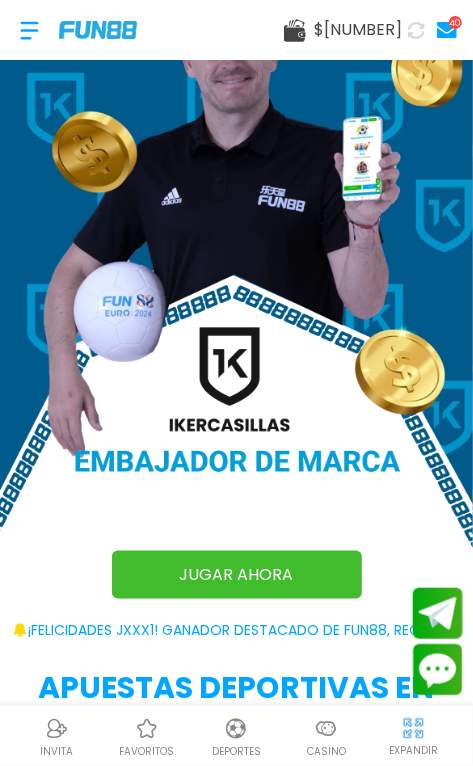 scroll, scrollTop: 94, scrollLeft: 0, axis: vertical 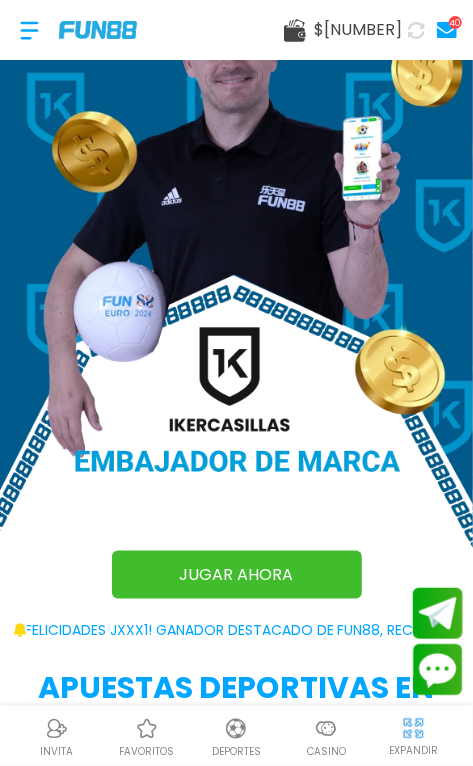 click at bounding box center [326, 729] 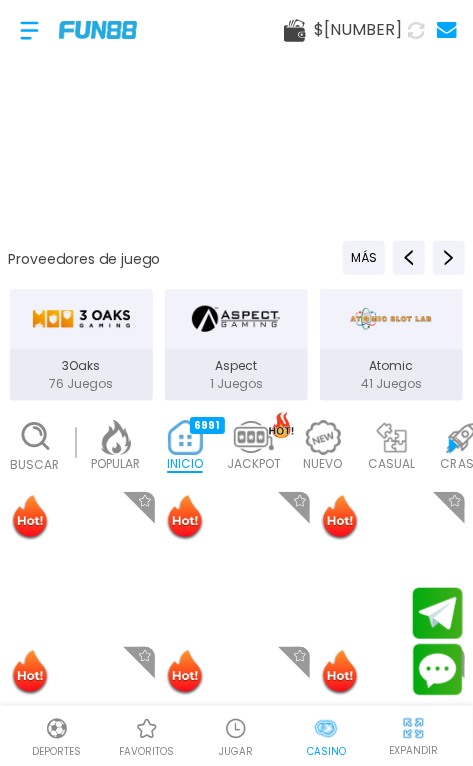 scroll, scrollTop: 0, scrollLeft: 0, axis: both 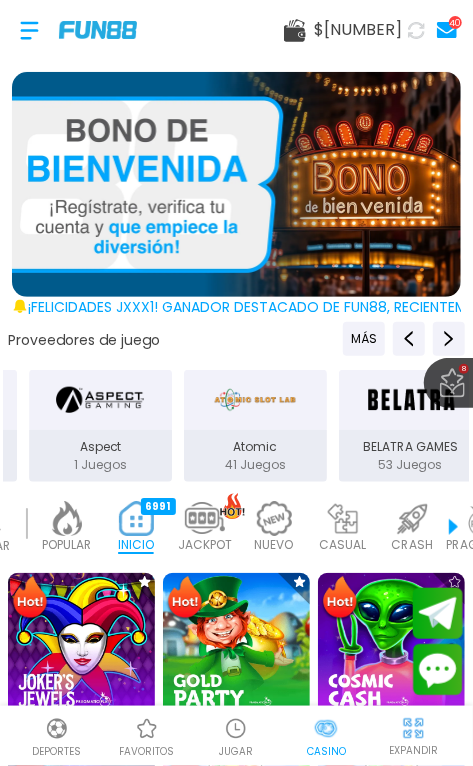 click at bounding box center (67, 518) 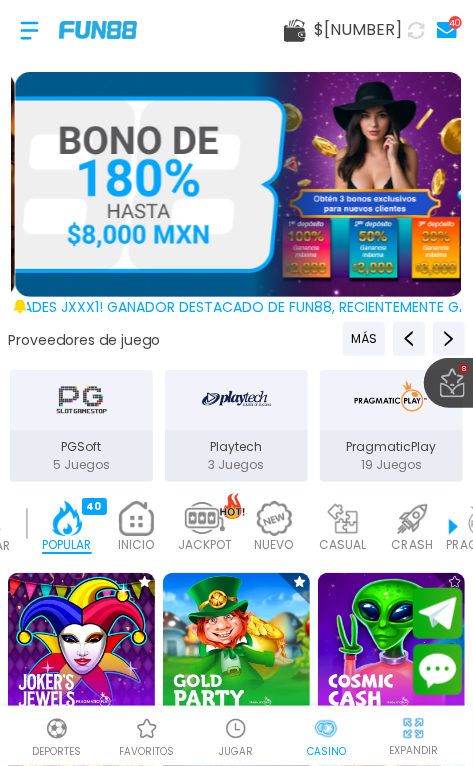 scroll, scrollTop: 342, scrollLeft: 0, axis: vertical 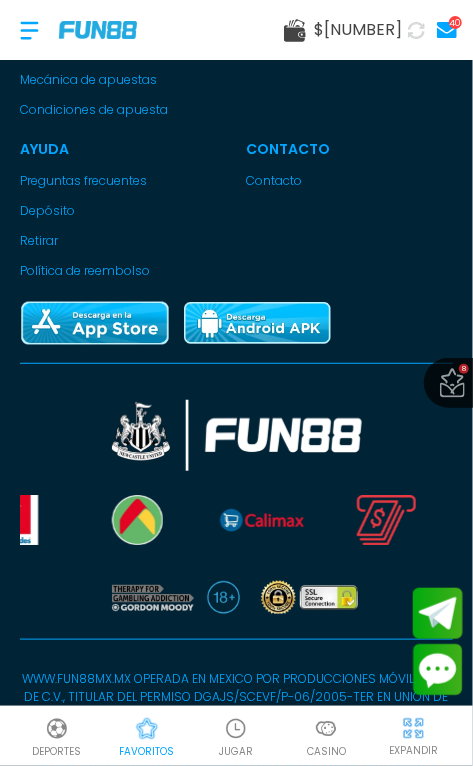 click at bounding box center [326, 729] 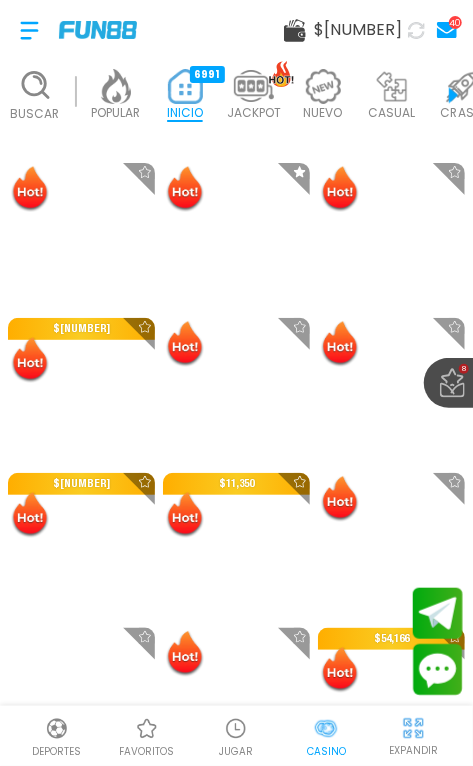 scroll, scrollTop: 6442, scrollLeft: 0, axis: vertical 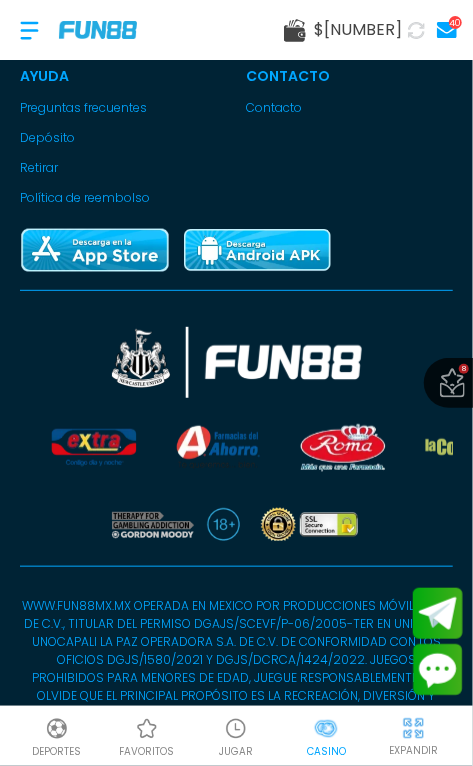 click at bounding box center (326, 729) 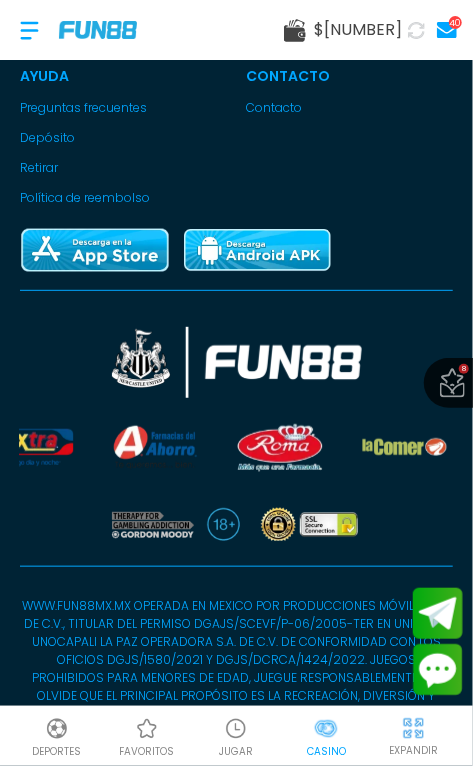 click on "[FAVORITES]" at bounding box center (489, 383) 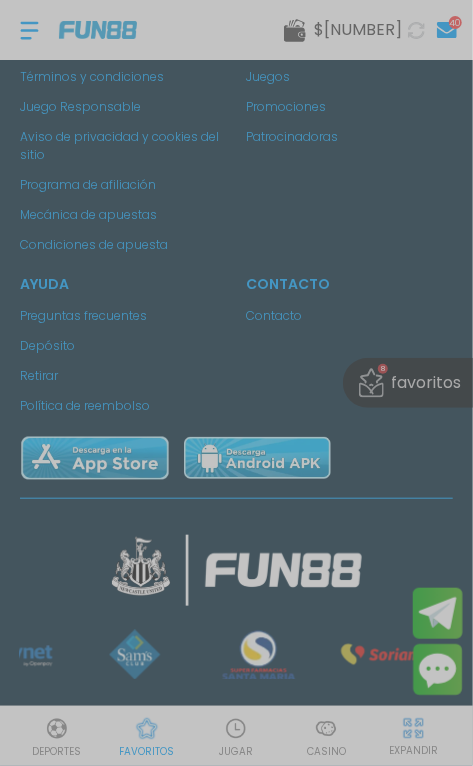 scroll, scrollTop: 573, scrollLeft: 0, axis: vertical 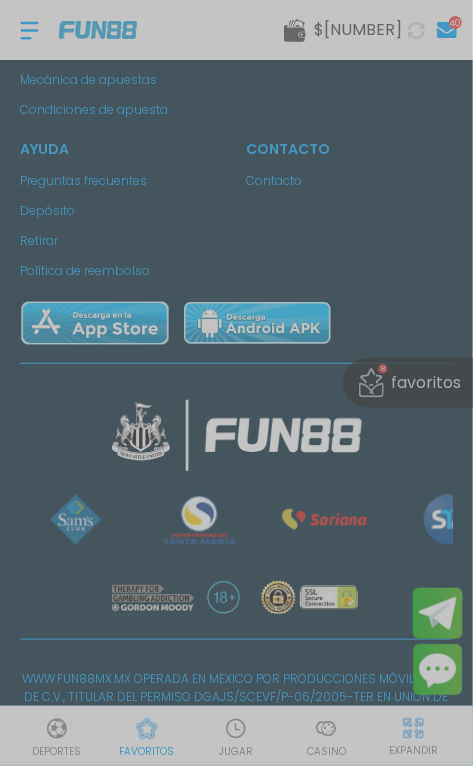 click at bounding box center (236, 383) 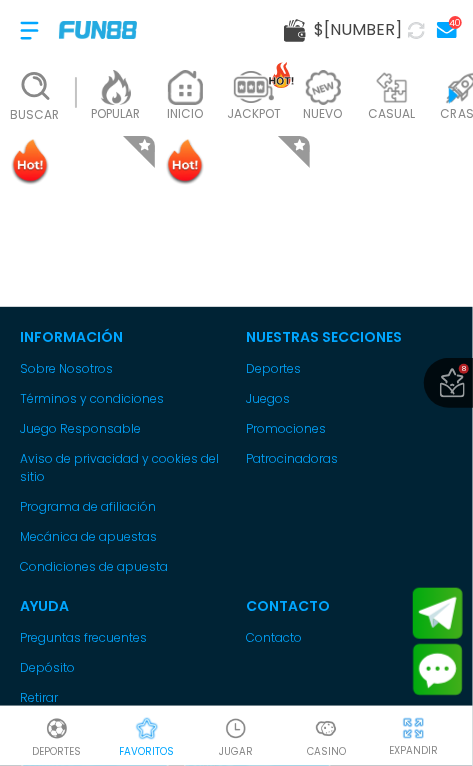 scroll, scrollTop: 1030, scrollLeft: 0, axis: vertical 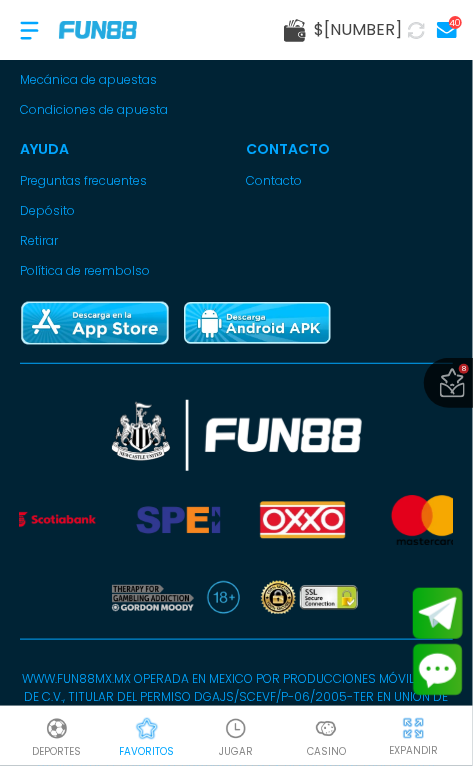 click at bounding box center [236, 472] 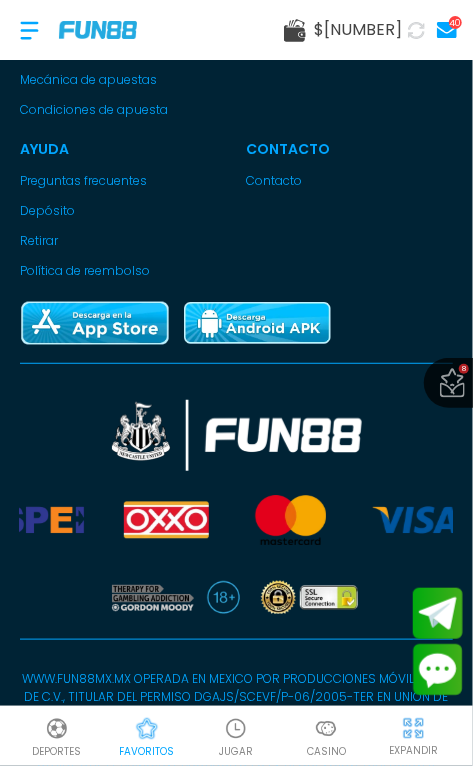 click at bounding box center (29, 30) 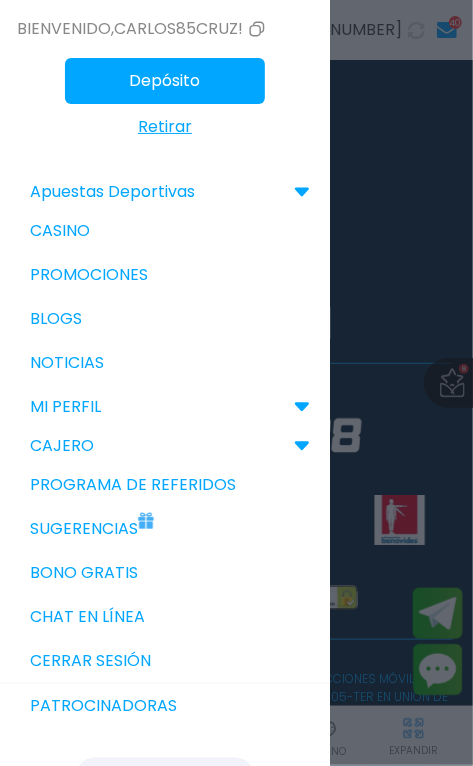 scroll, scrollTop: 80, scrollLeft: 0, axis: vertical 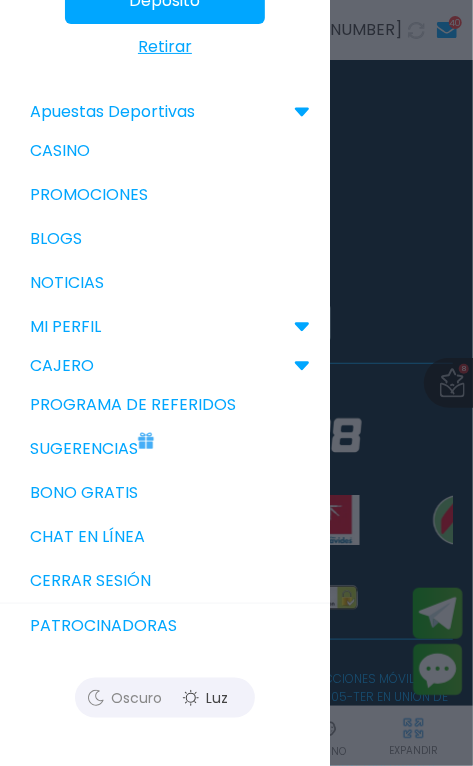 click on "Casino" at bounding box center (165, 151) 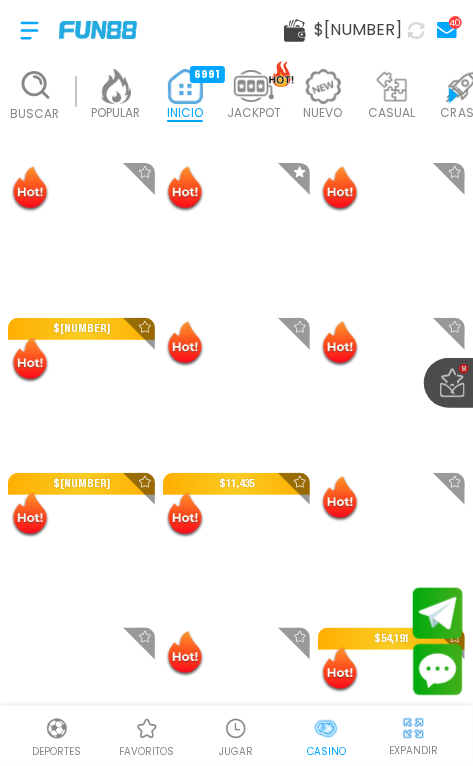 scroll, scrollTop: 6442, scrollLeft: 0, axis: vertical 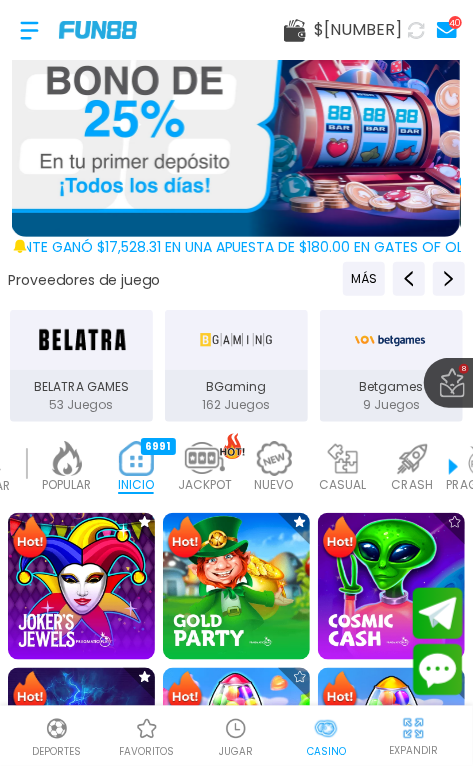 click on "[PROVIDERS] MÁS" at bounding box center [236, 279] 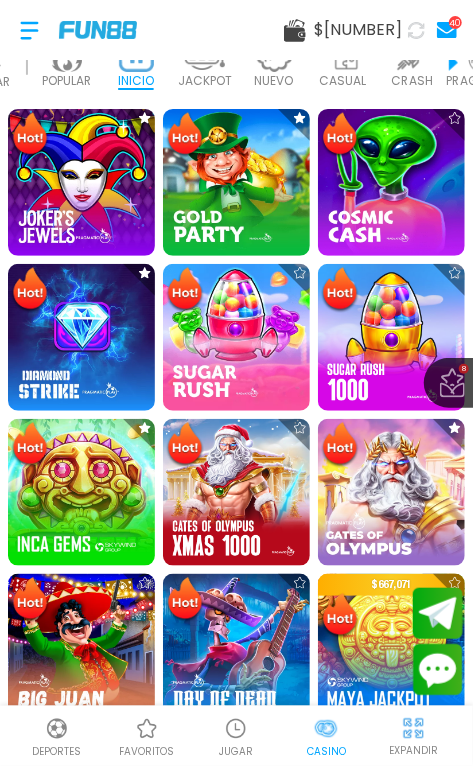 scroll, scrollTop: 0, scrollLeft: 0, axis: both 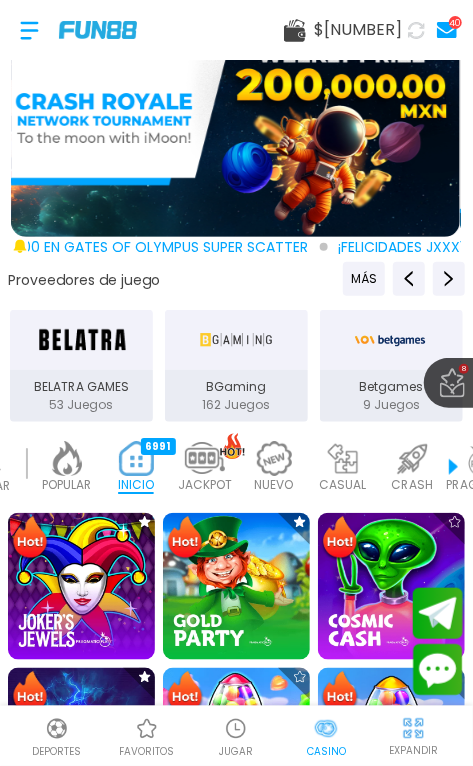click at bounding box center (67, 458) 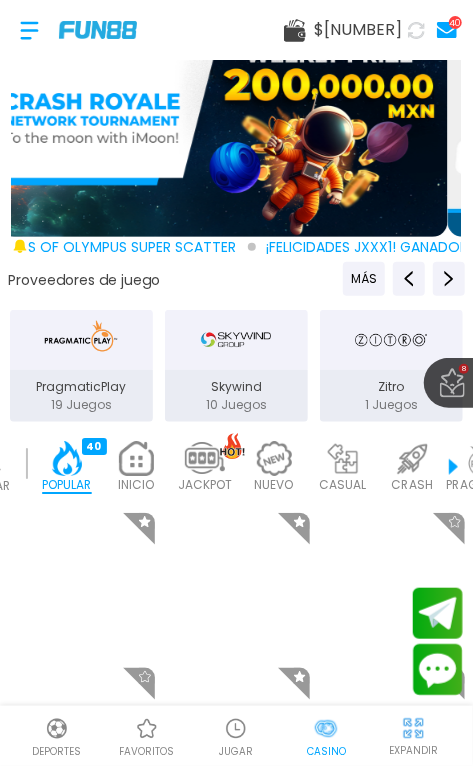 scroll, scrollTop: 0, scrollLeft: 0, axis: both 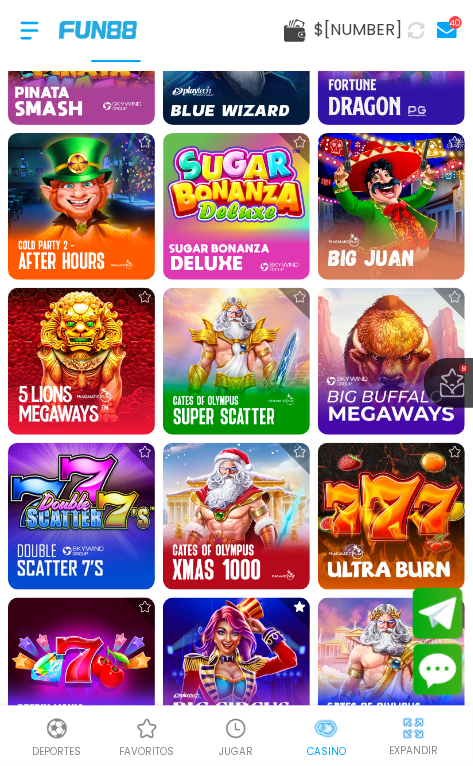 click at bounding box center [391, 516] 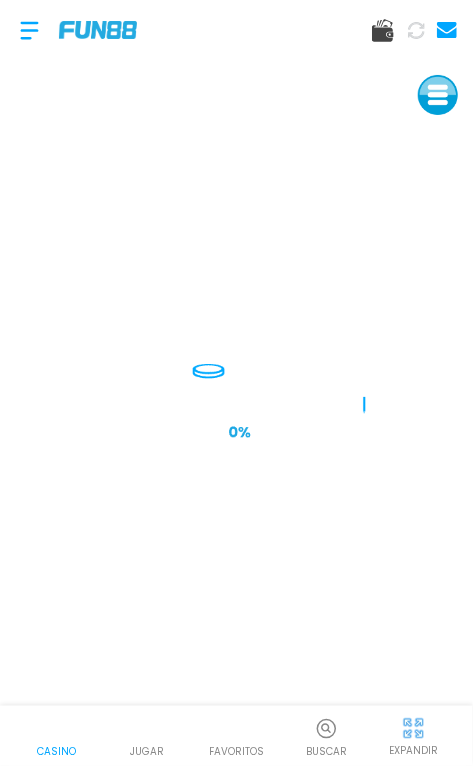 scroll, scrollTop: 0, scrollLeft: 0, axis: both 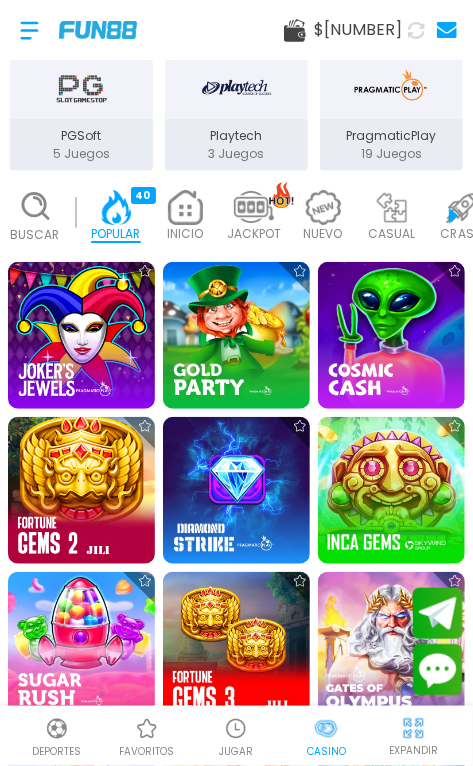 click at bounding box center [391, 490] 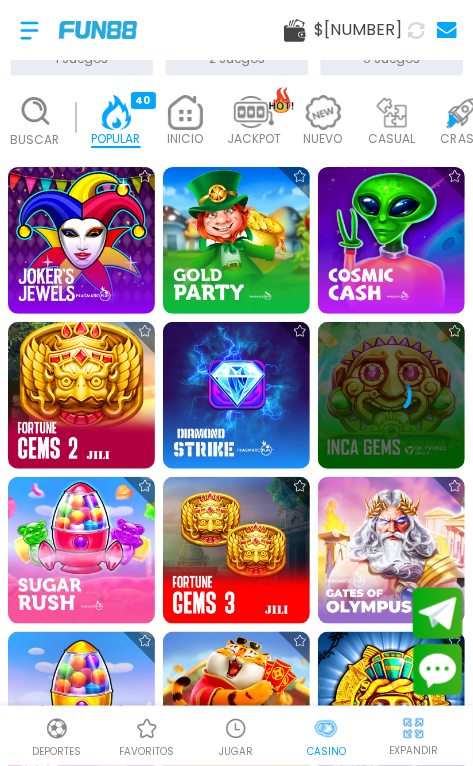 scroll, scrollTop: 396, scrollLeft: 0, axis: vertical 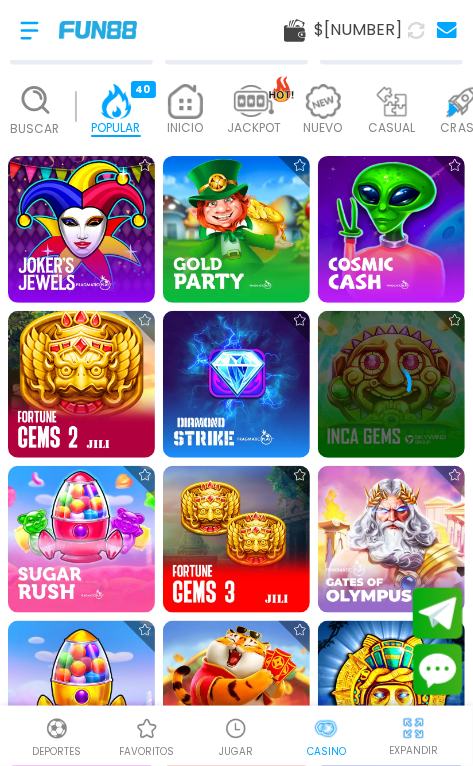 click at bounding box center (236, 539) 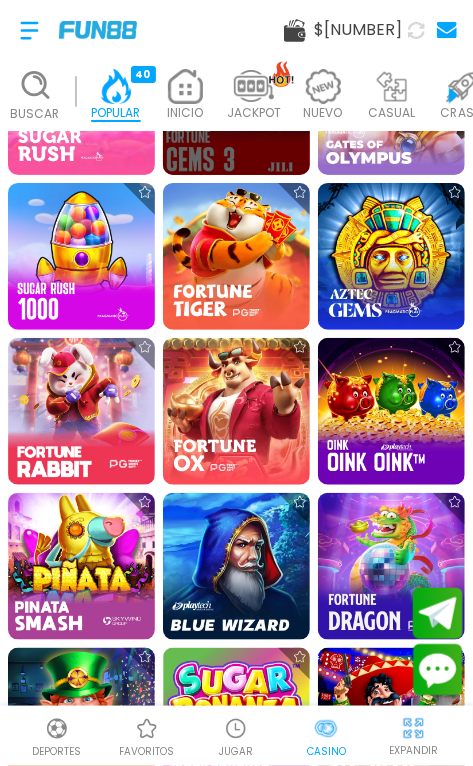 scroll, scrollTop: 848, scrollLeft: 0, axis: vertical 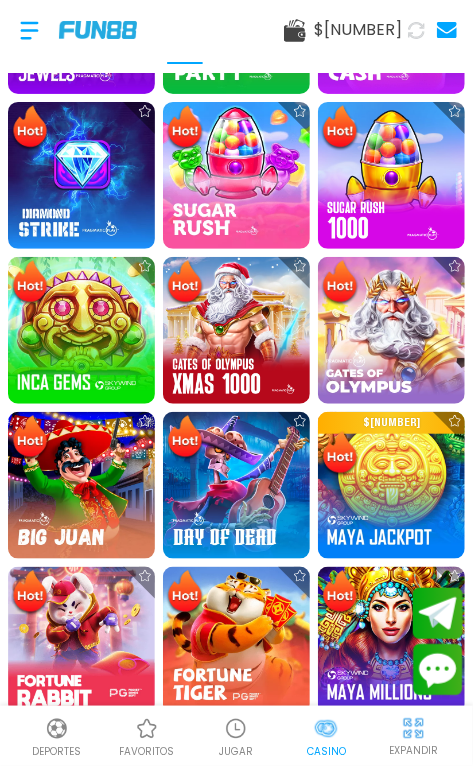 click at bounding box center [30, 283] 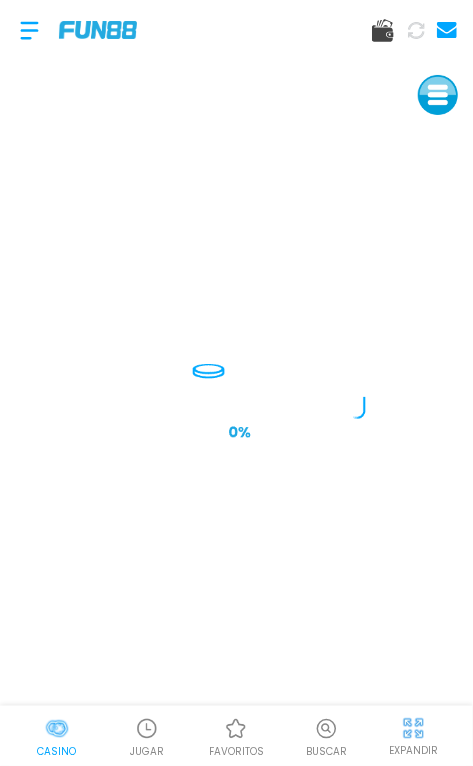 scroll, scrollTop: 0, scrollLeft: 0, axis: both 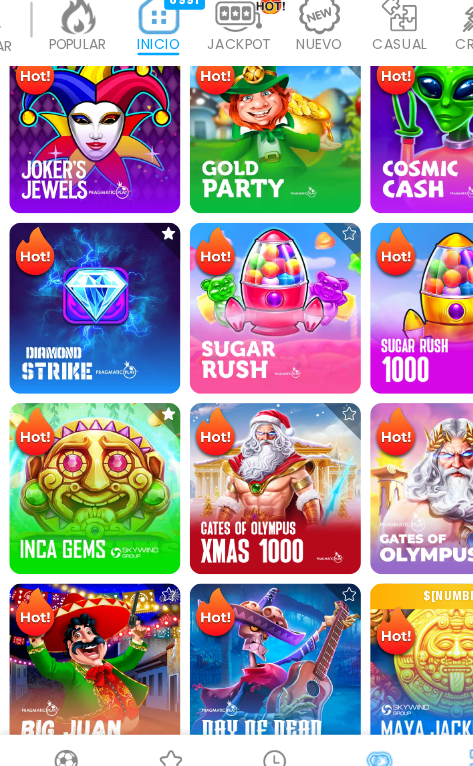 click at bounding box center [81, 494] 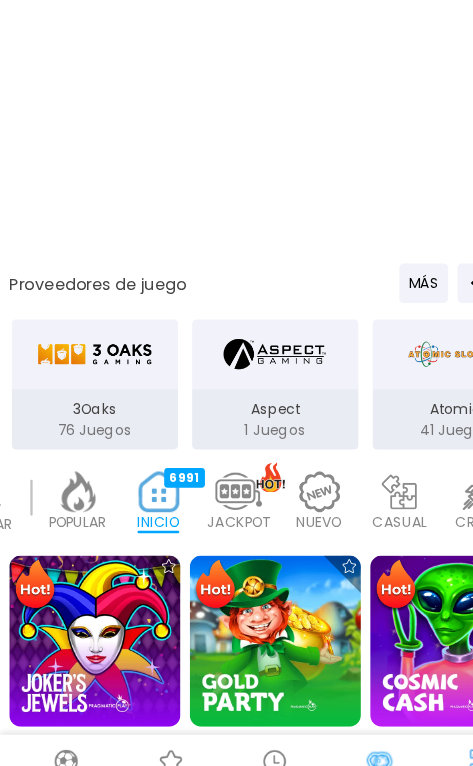 scroll, scrollTop: 0, scrollLeft: 49, axis: horizontal 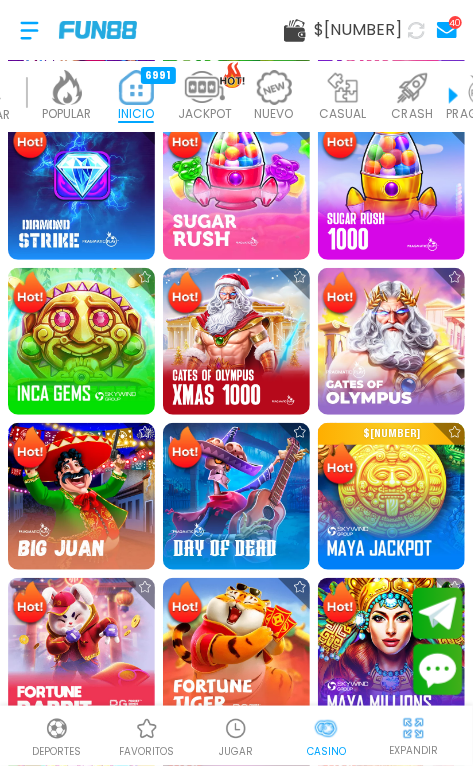 click at bounding box center [81, 186] 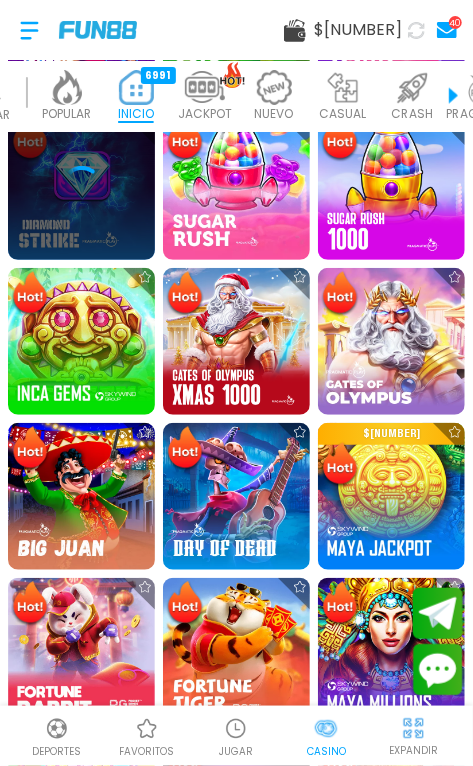 click at bounding box center [30, 294] 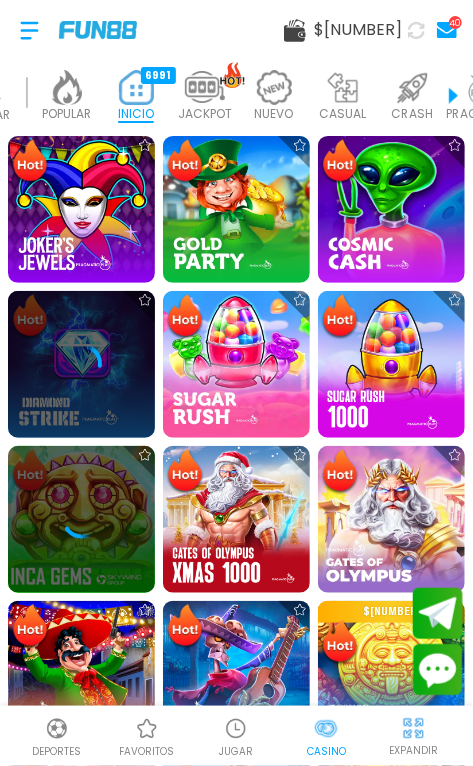 scroll, scrollTop: 415, scrollLeft: 0, axis: vertical 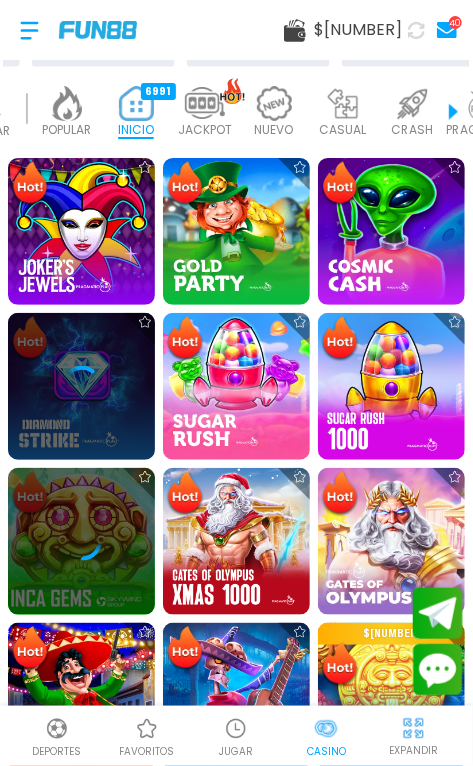 click at bounding box center (81, 386) 